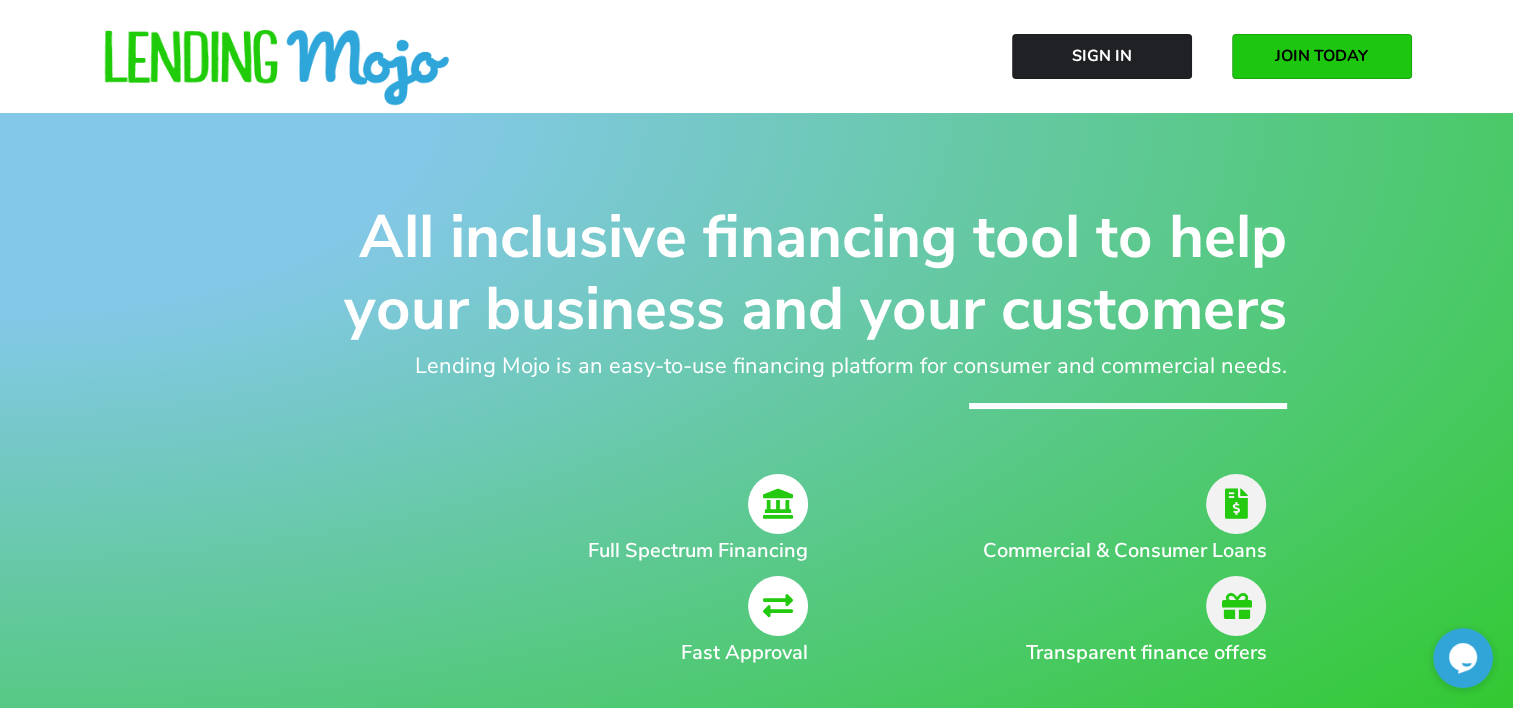 scroll, scrollTop: 0, scrollLeft: 0, axis: both 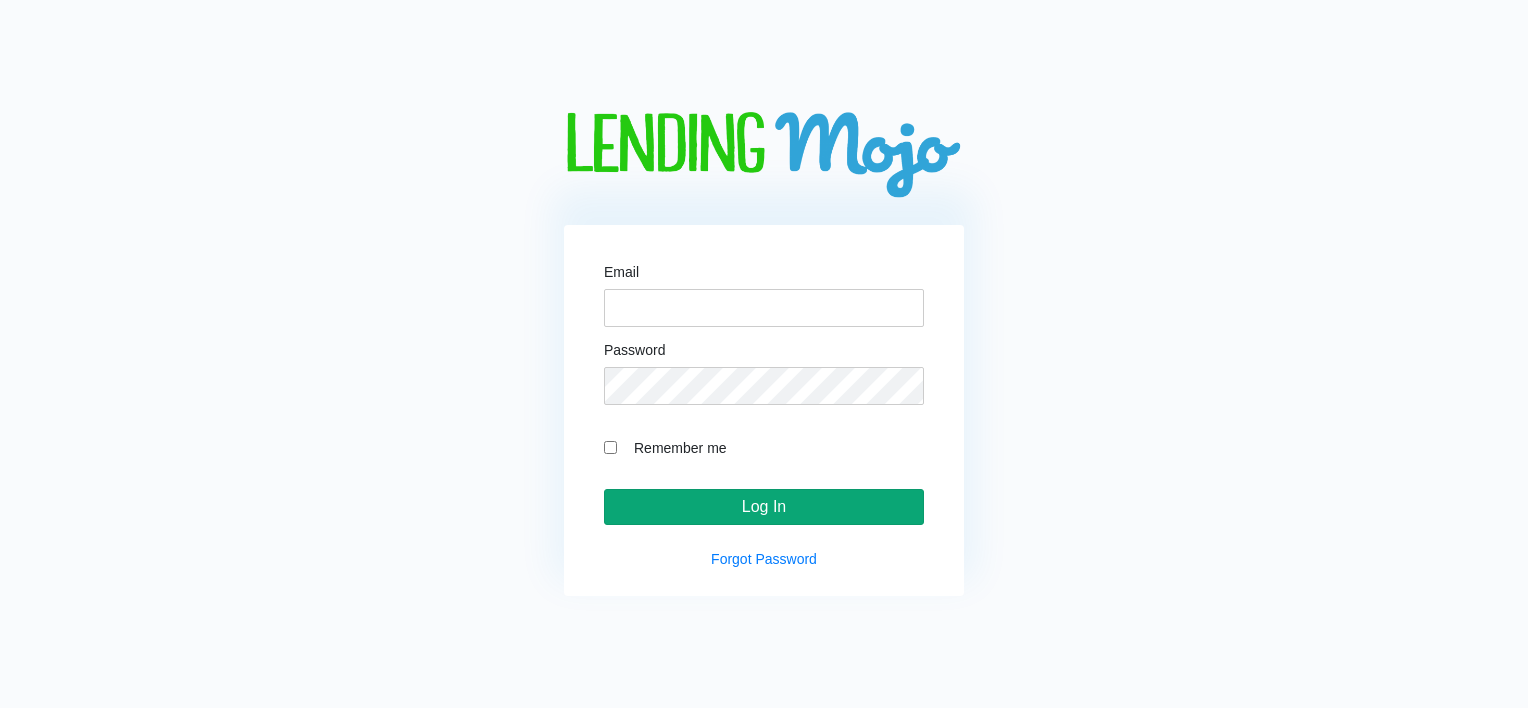 type on "[EMAIL]" 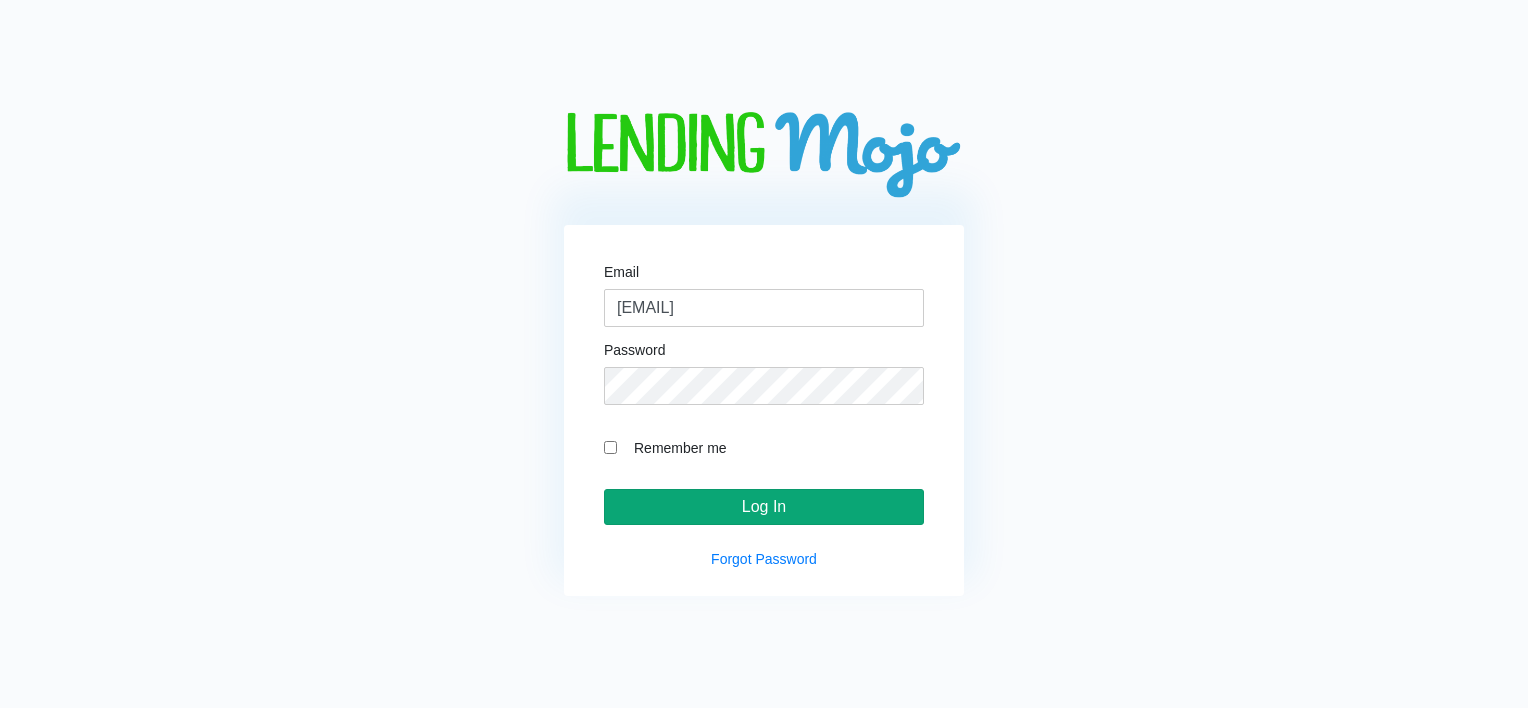 click on "Log In" at bounding box center (764, 507) 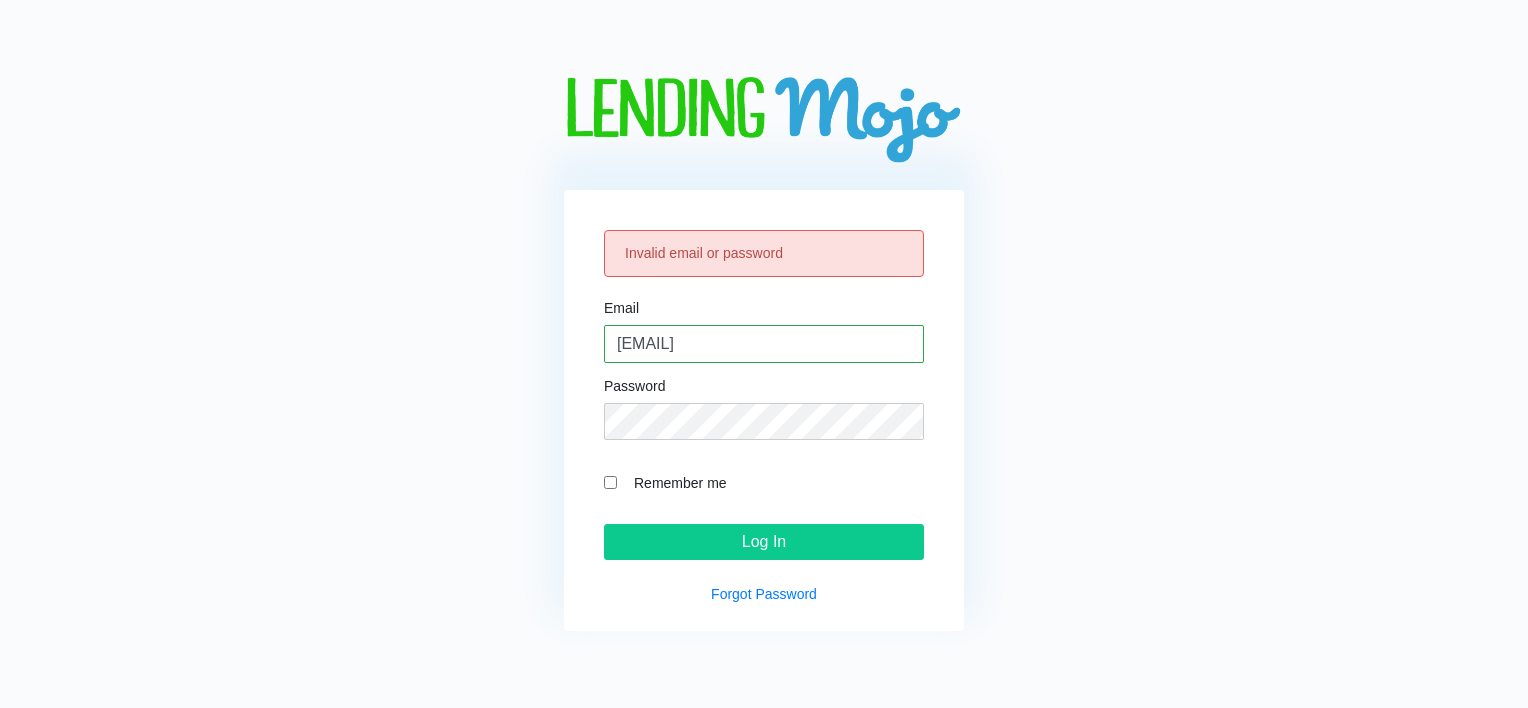 scroll, scrollTop: 0, scrollLeft: 0, axis: both 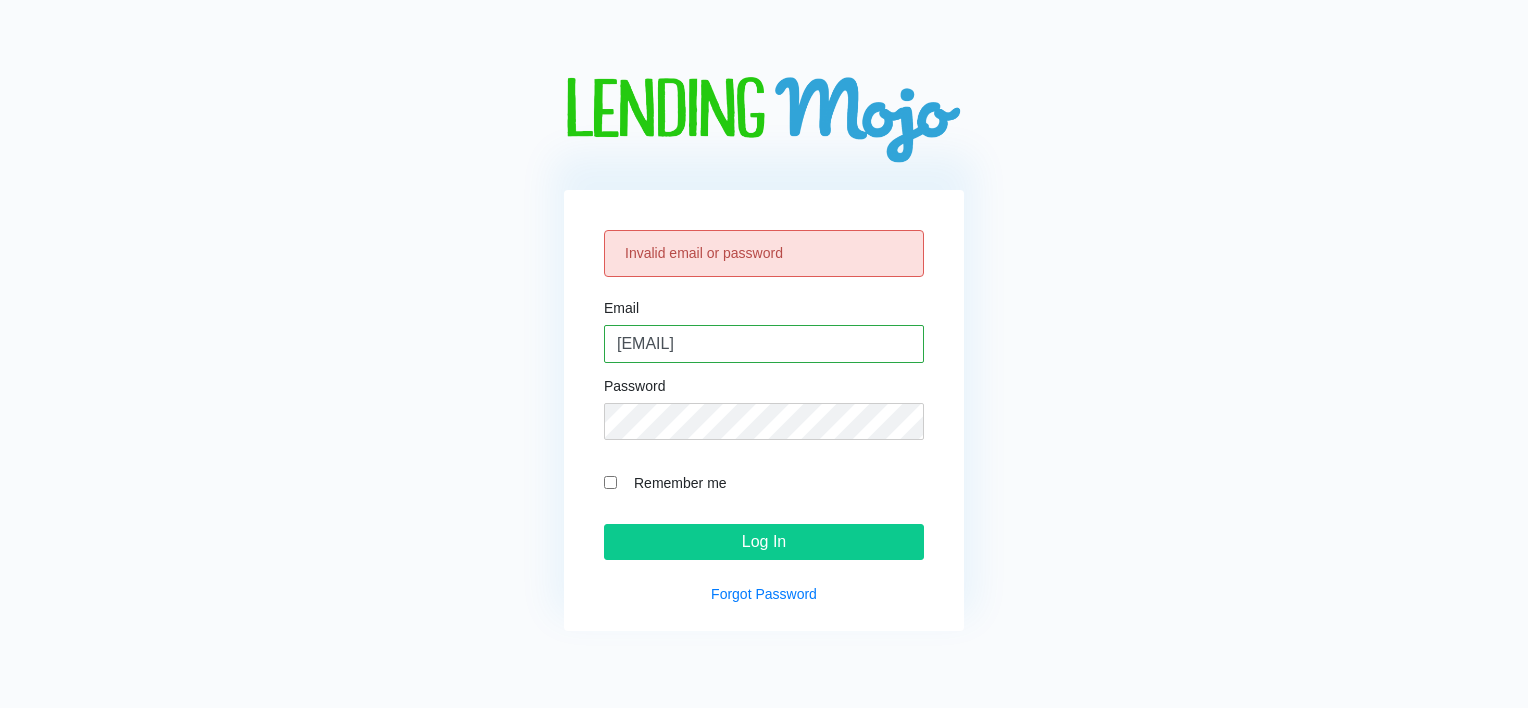 click on "Invalid email or password
Email pqtoptierauto@gmail.com
Password
Remember me
Log In
Forgot Password" at bounding box center (764, 354) 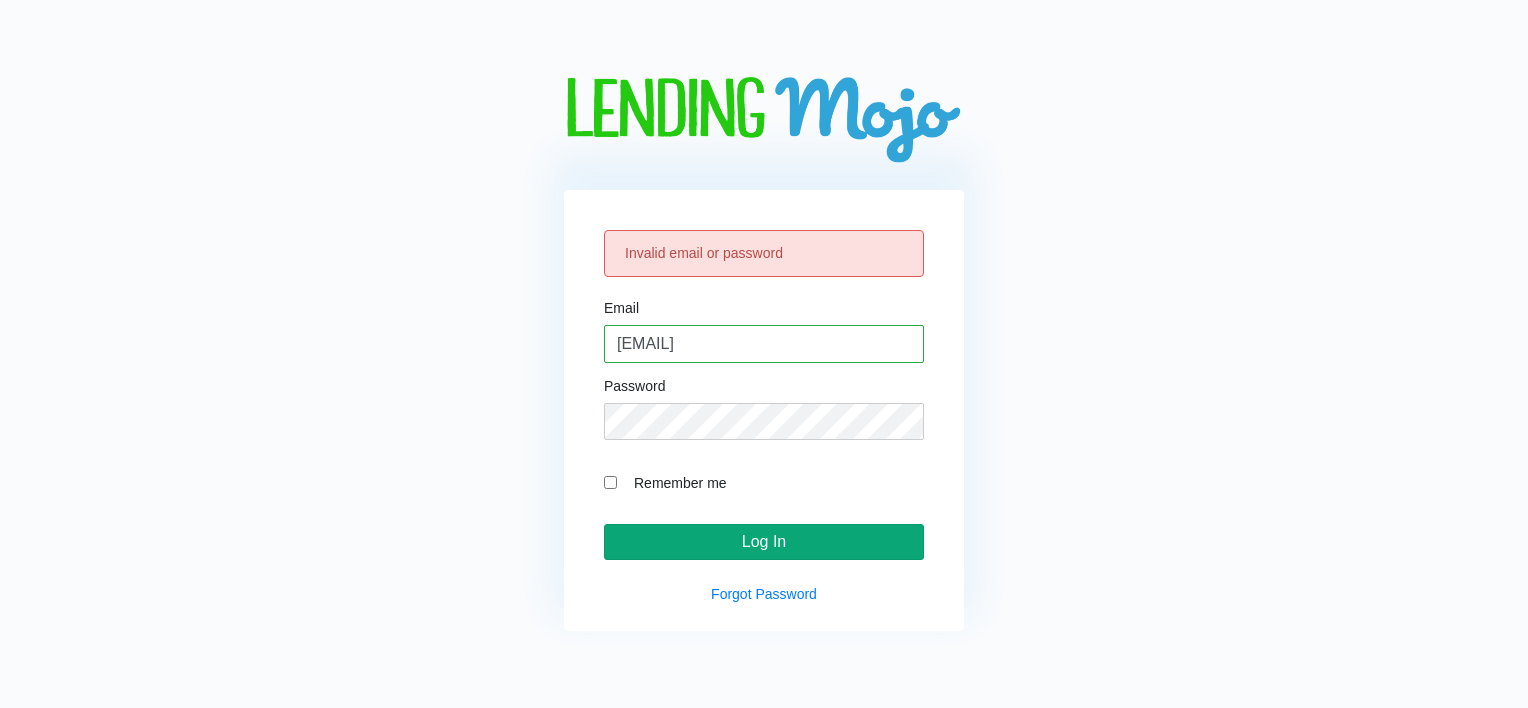 click on "Log In" at bounding box center [764, 542] 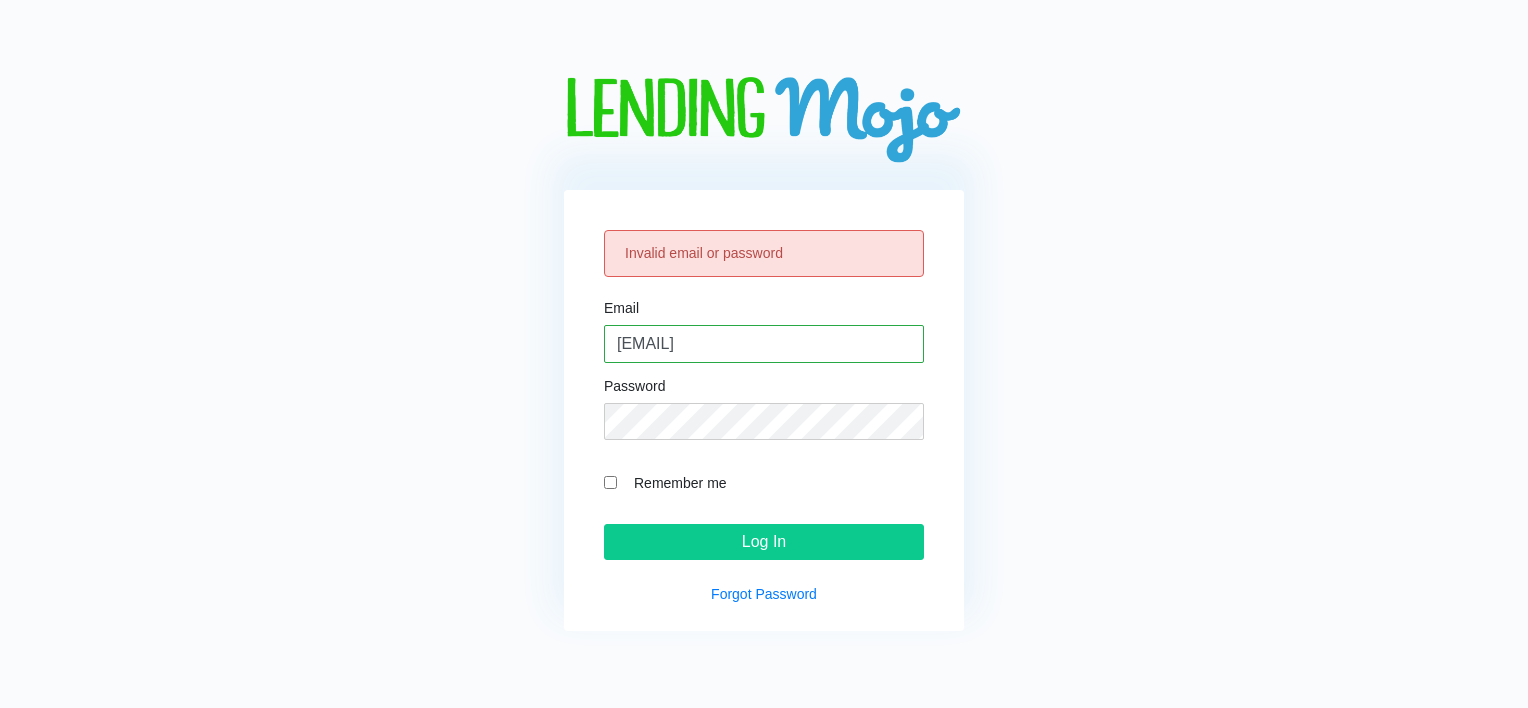 scroll, scrollTop: 0, scrollLeft: 0, axis: both 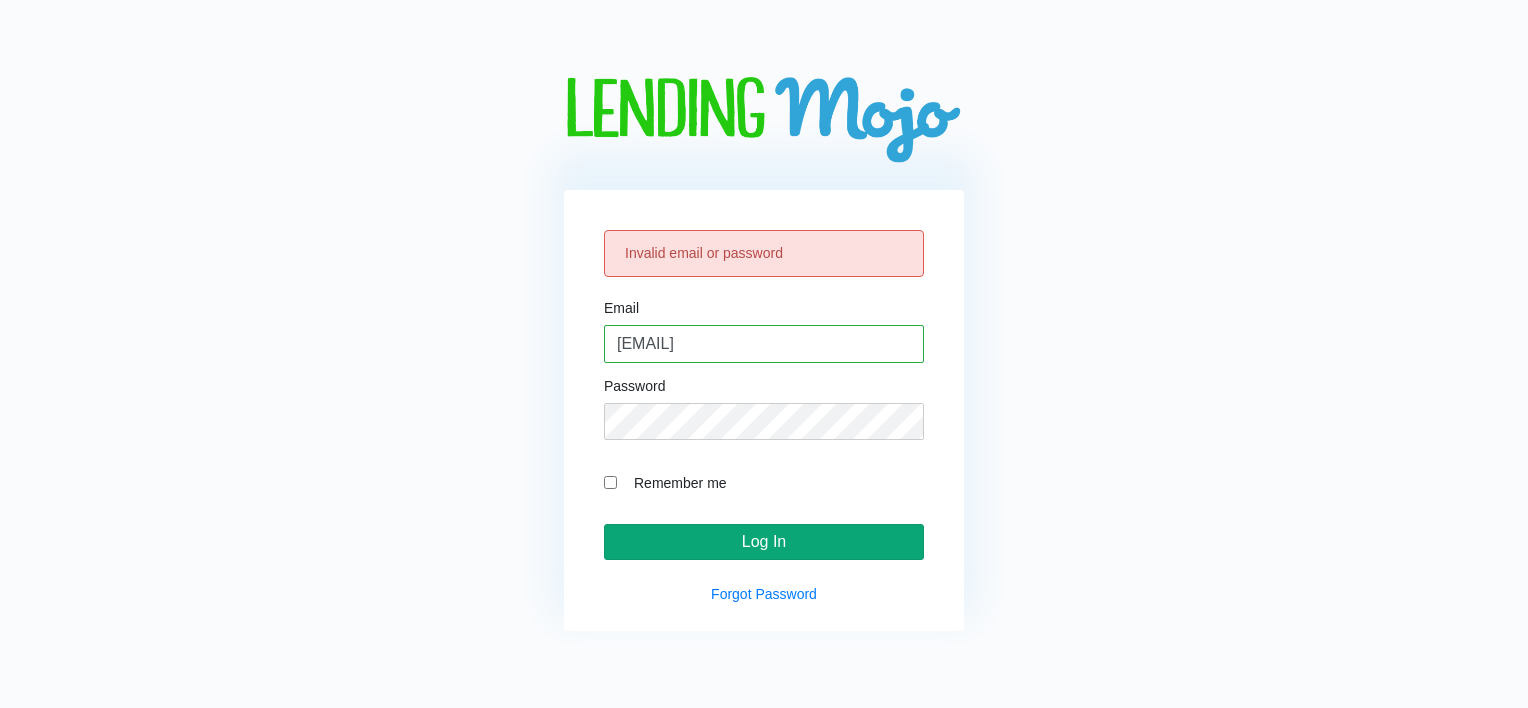 click on "Log In" at bounding box center (764, 542) 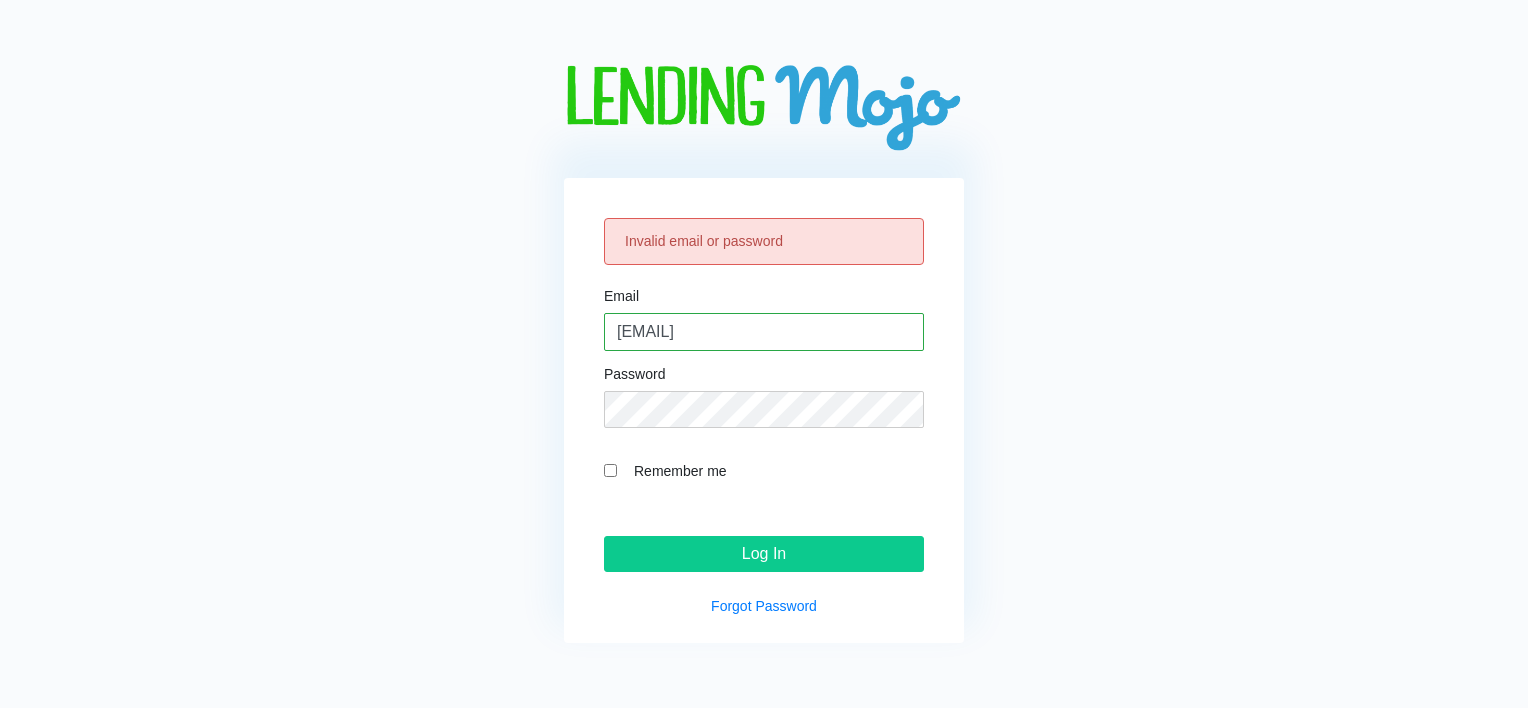 scroll, scrollTop: 0, scrollLeft: 0, axis: both 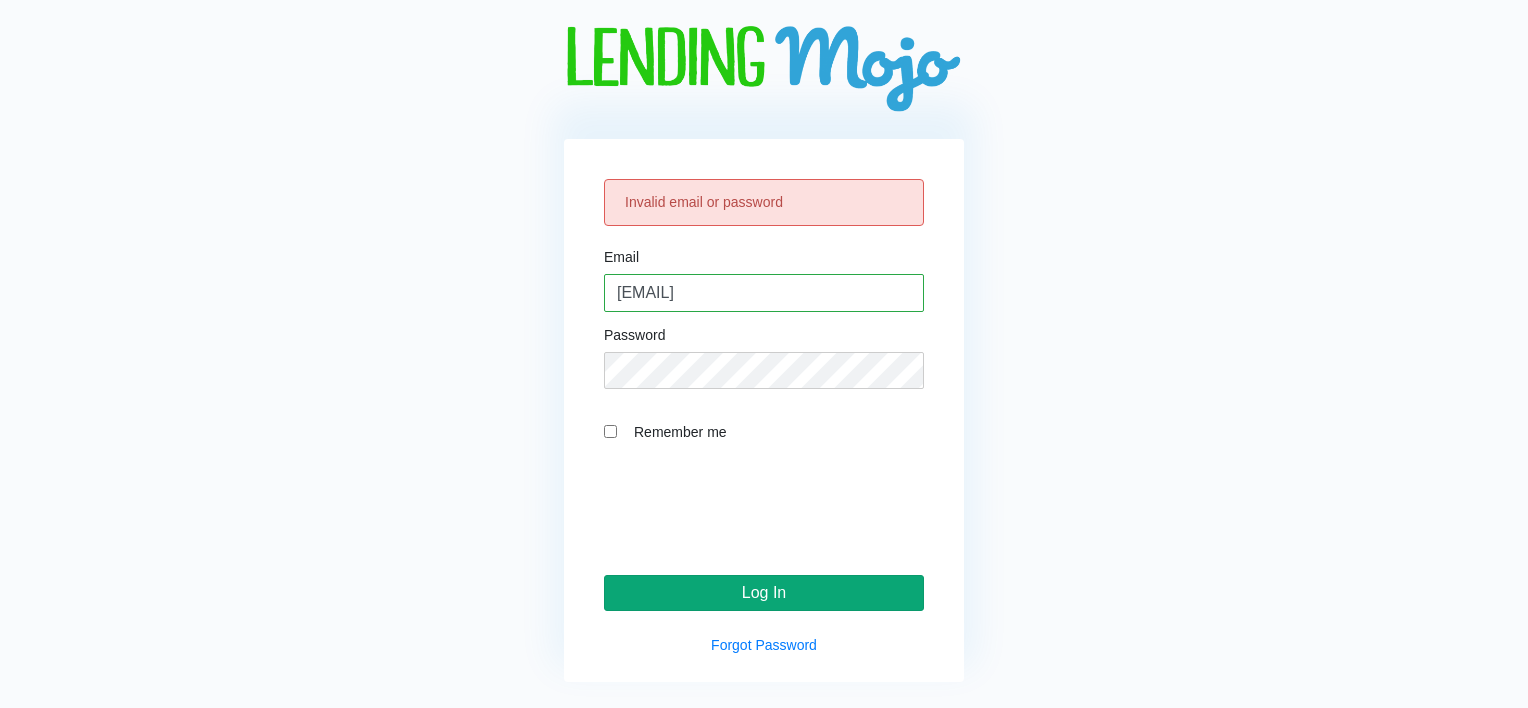 click on "Log In" at bounding box center (764, 593) 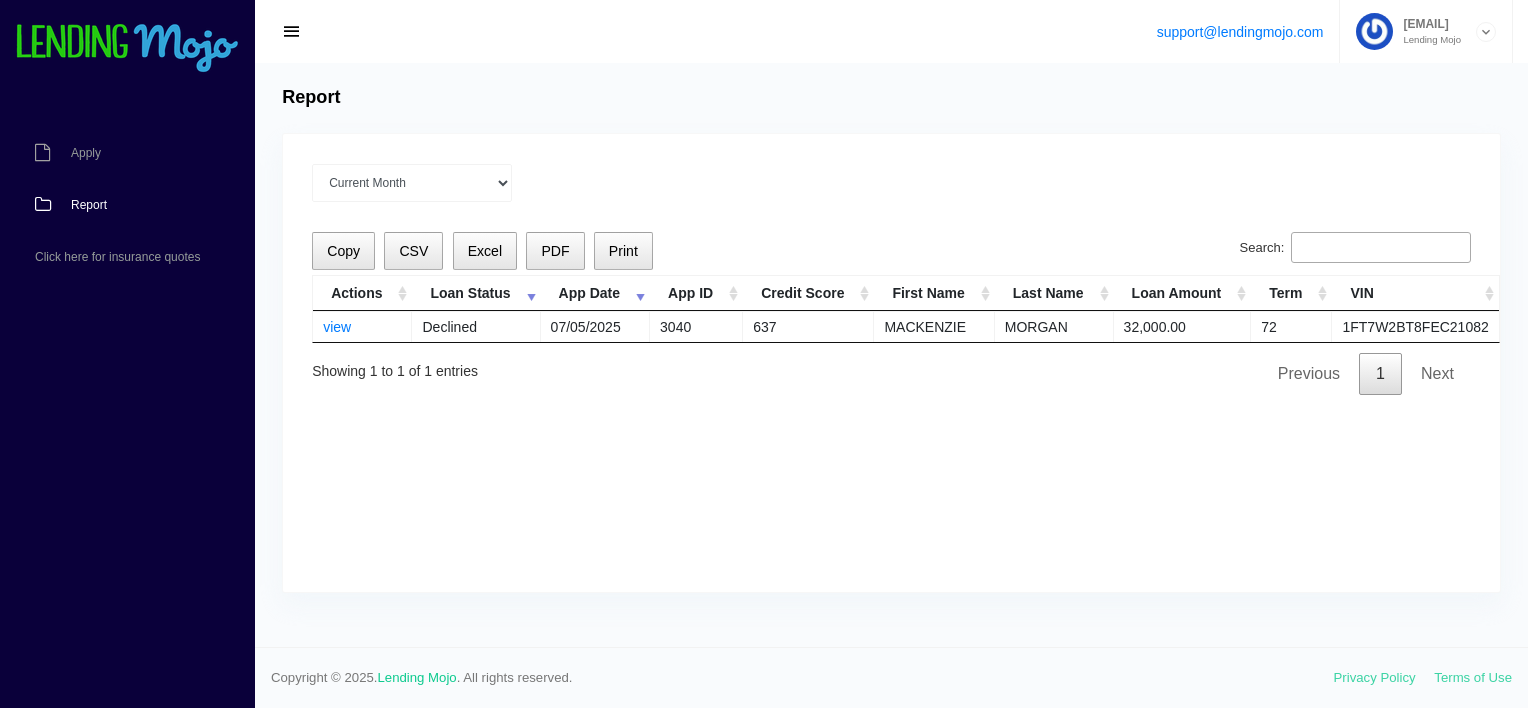 scroll, scrollTop: 0, scrollLeft: 0, axis: both 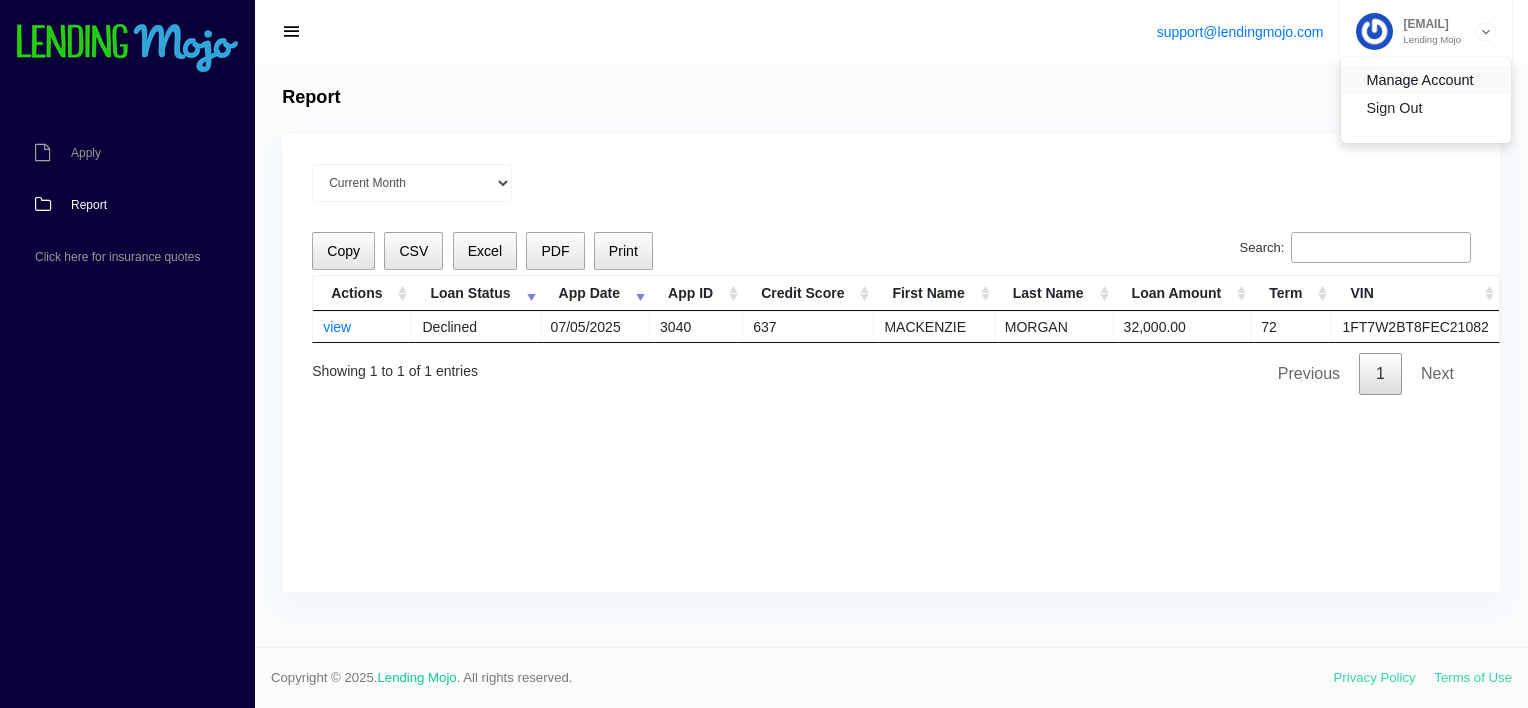 click on "Manage Account" at bounding box center (1426, 80) 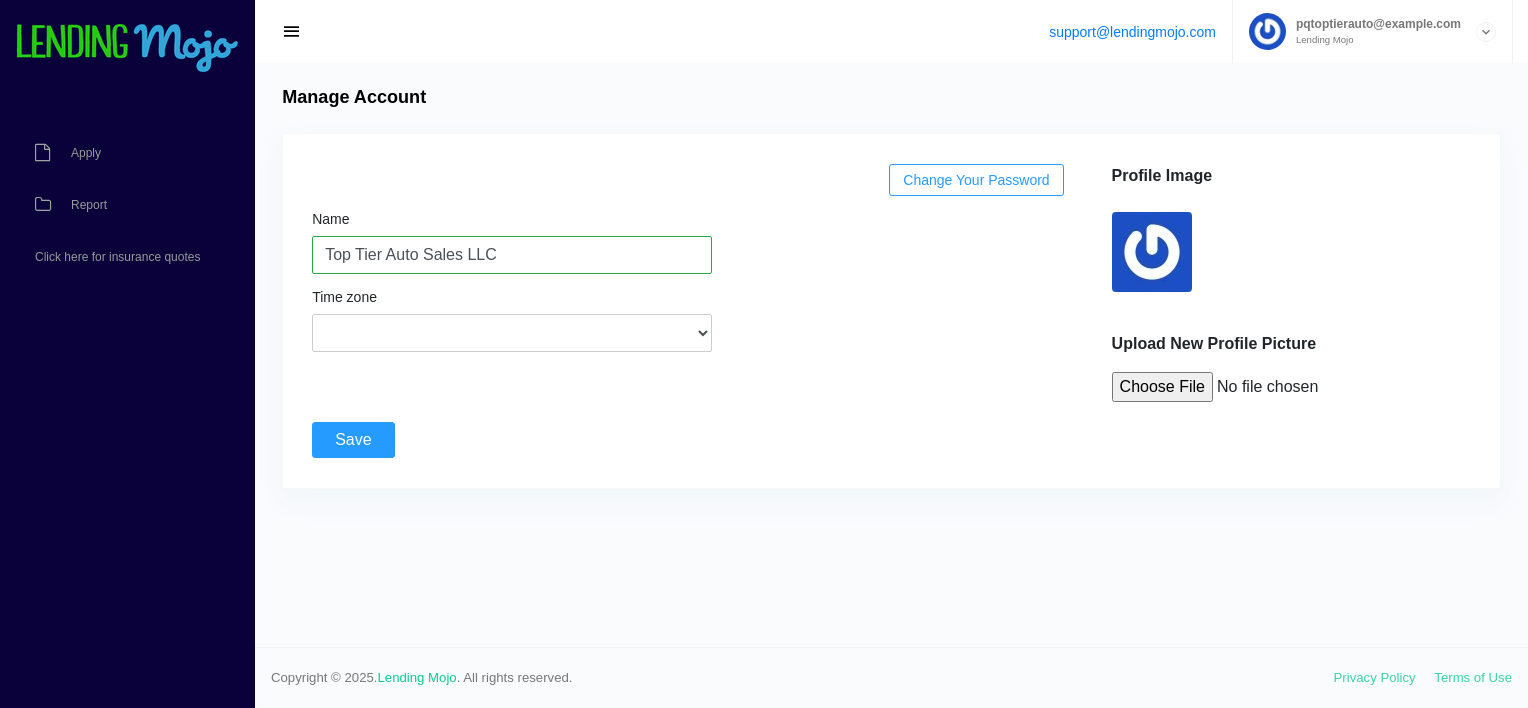scroll, scrollTop: 0, scrollLeft: 0, axis: both 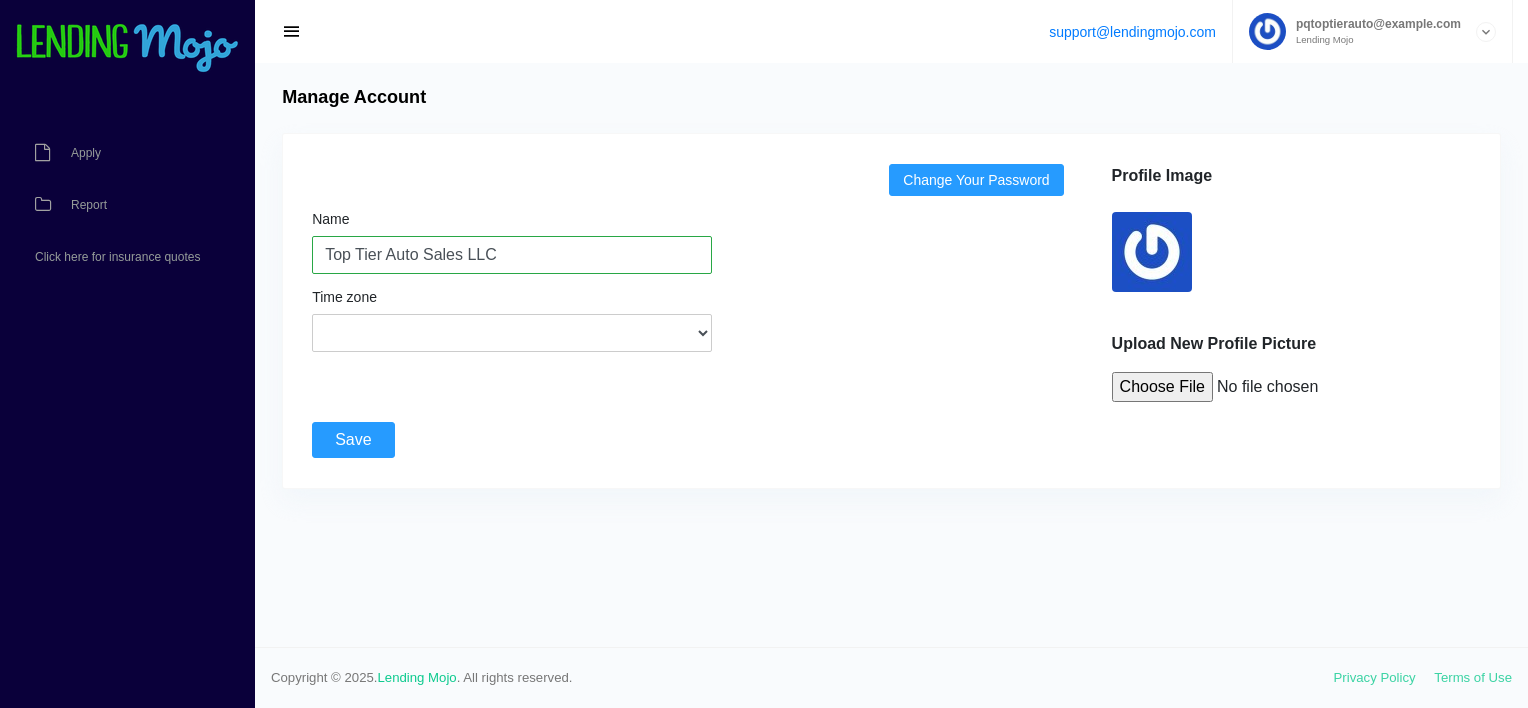 click on "Change Your Password" at bounding box center (976, 180) 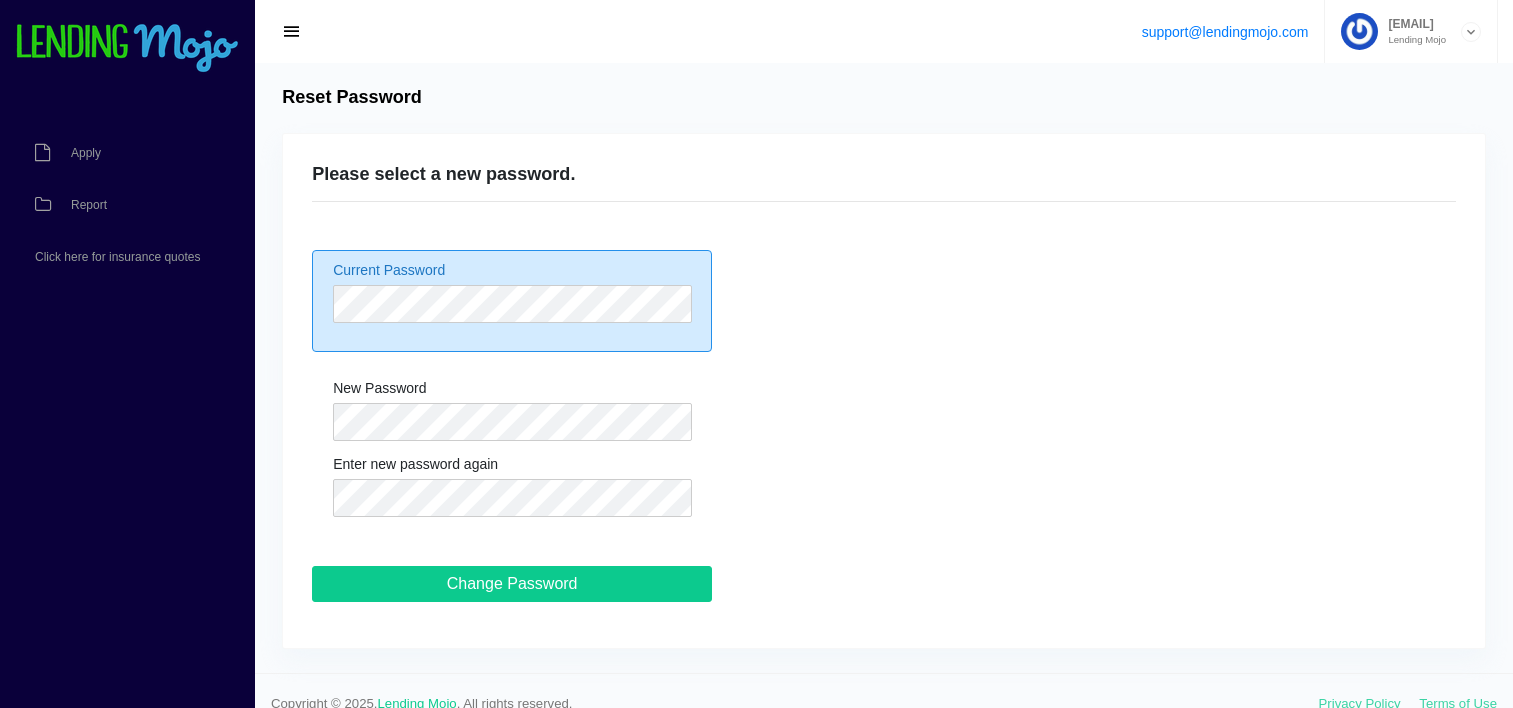 scroll, scrollTop: 0, scrollLeft: 0, axis: both 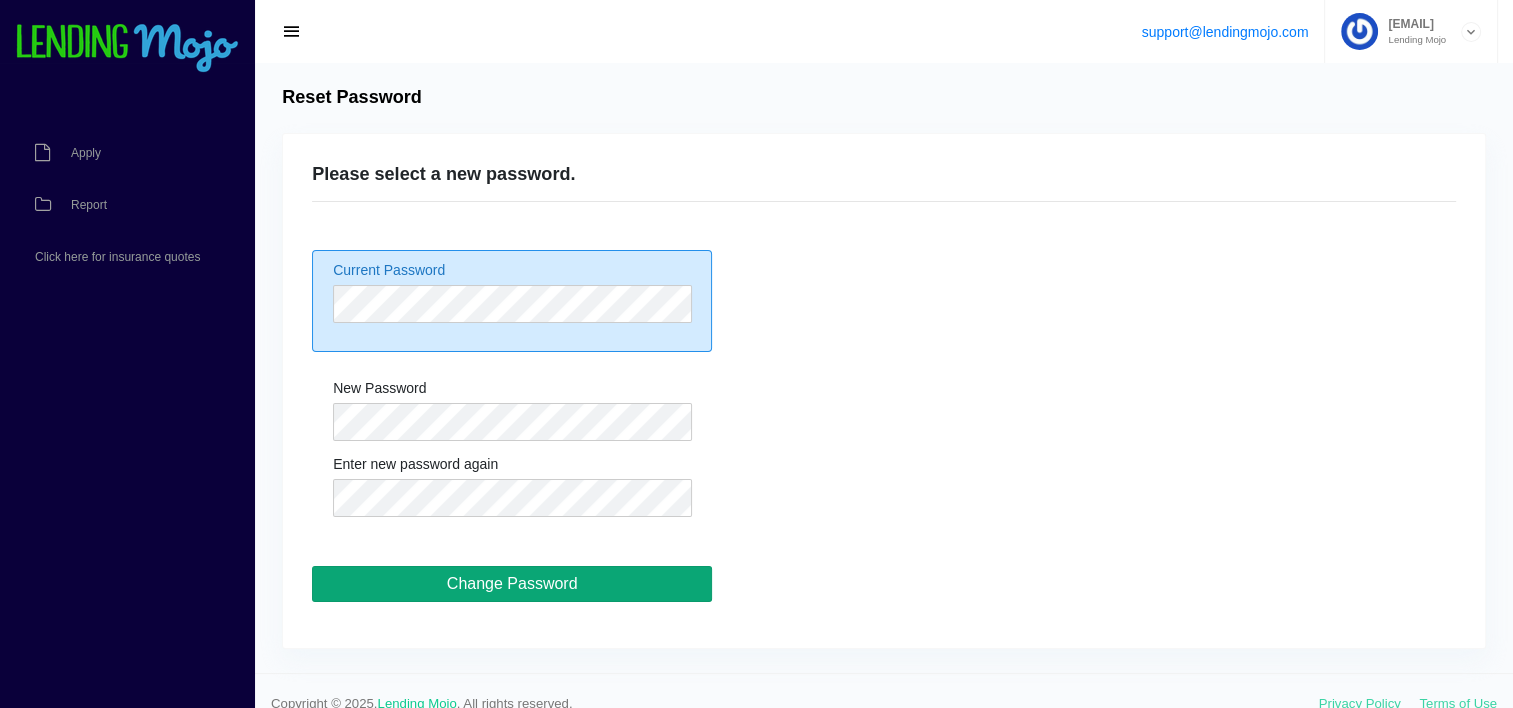 click on "Change Password" at bounding box center [512, 584] 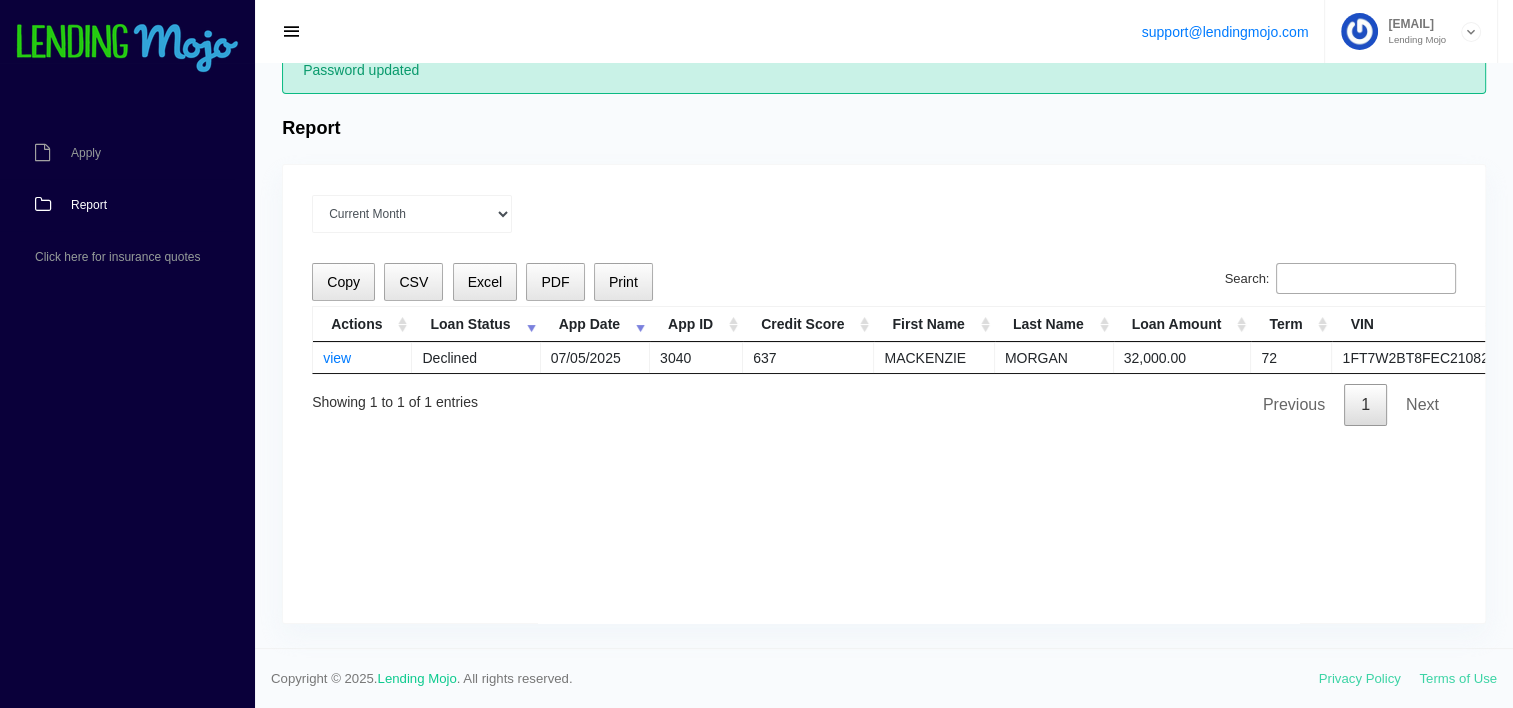 scroll, scrollTop: 0, scrollLeft: 0, axis: both 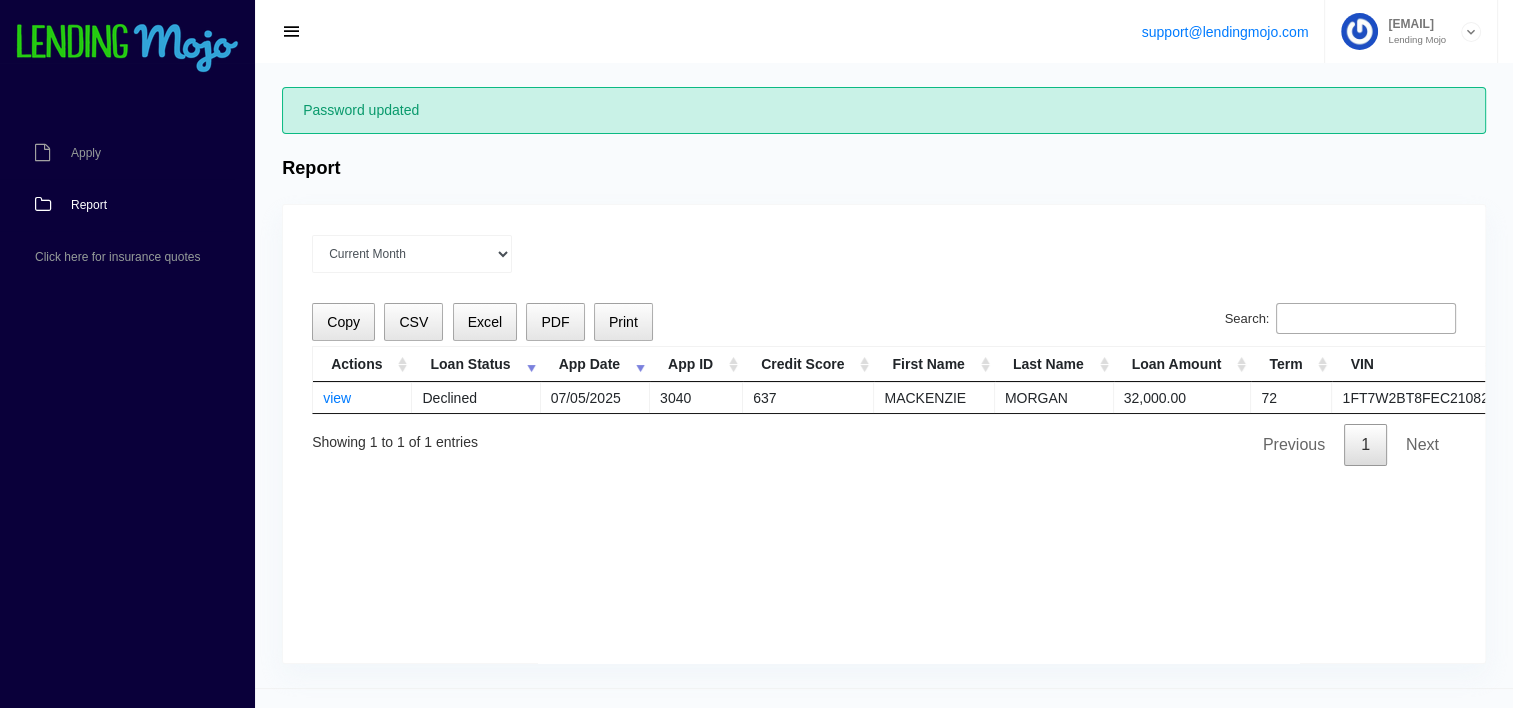 click on "Report" at bounding box center [89, 205] 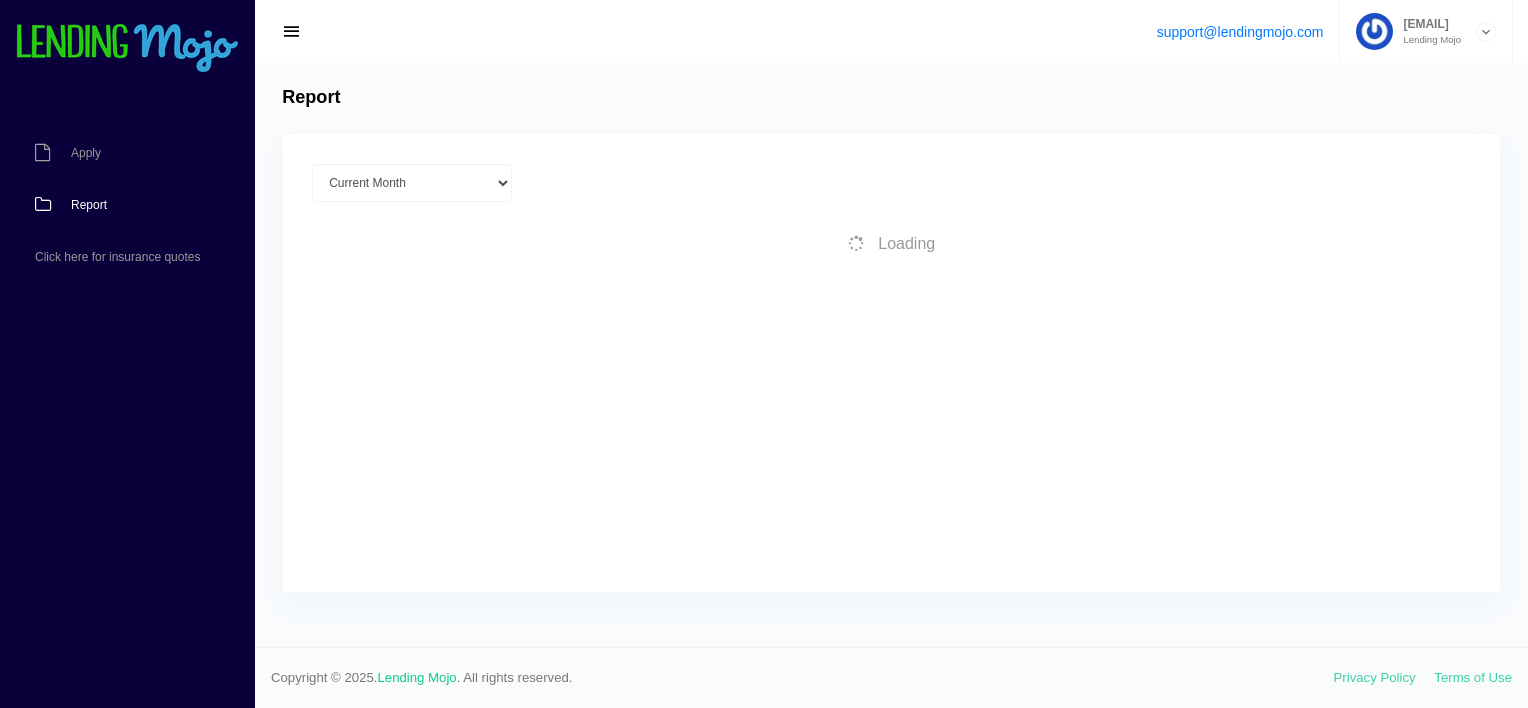 scroll, scrollTop: 0, scrollLeft: 0, axis: both 